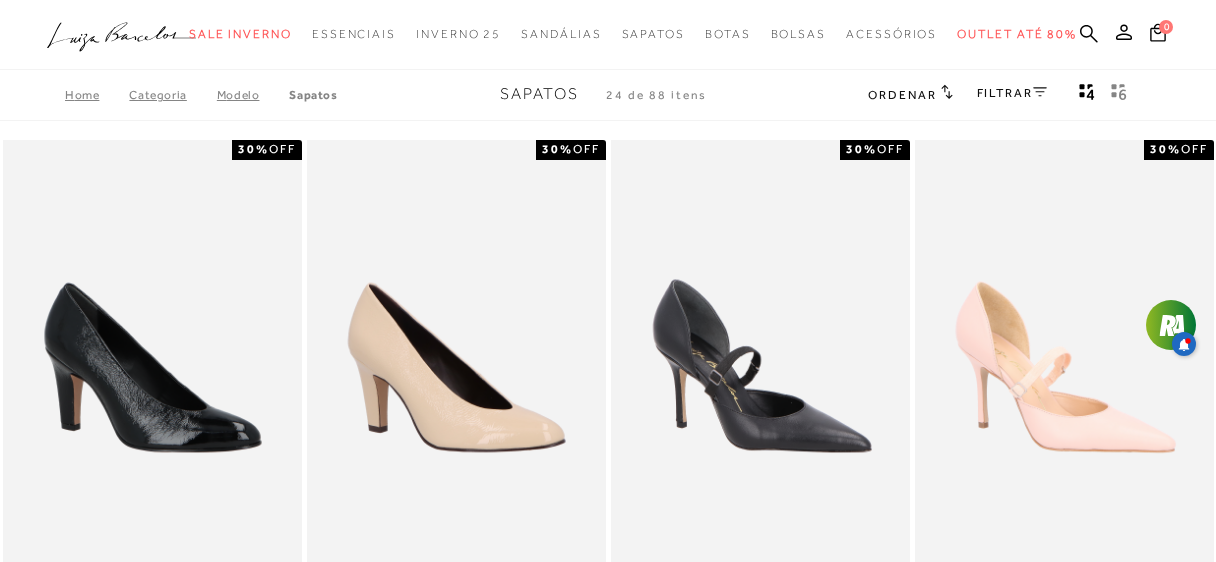 scroll, scrollTop: 0, scrollLeft: 0, axis: both 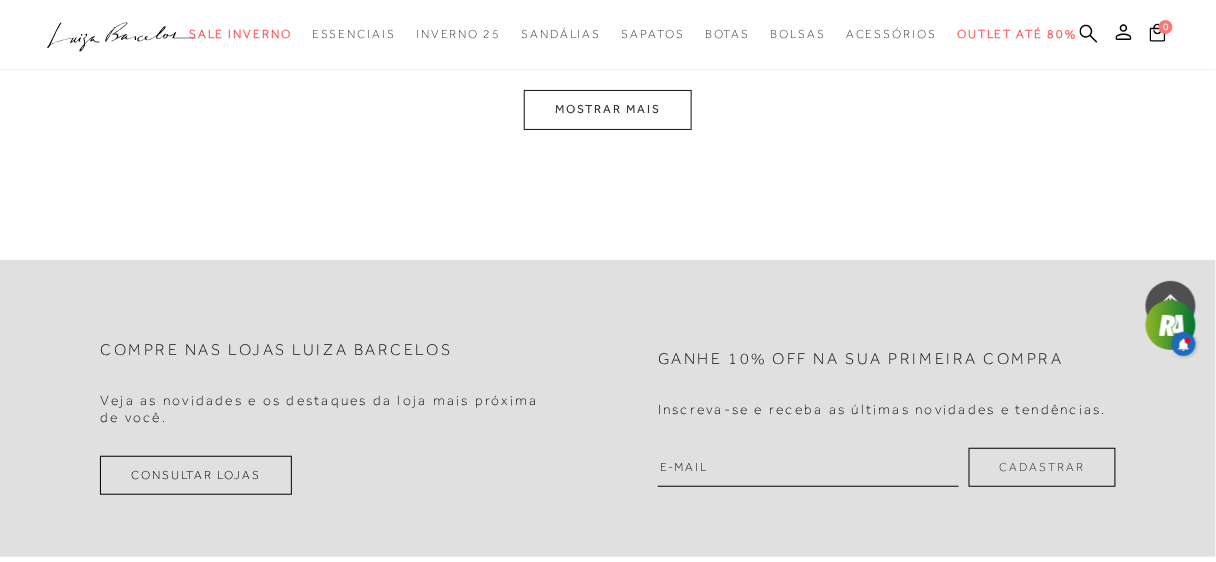 click on "MOSTRAR MAIS" at bounding box center [608, 109] 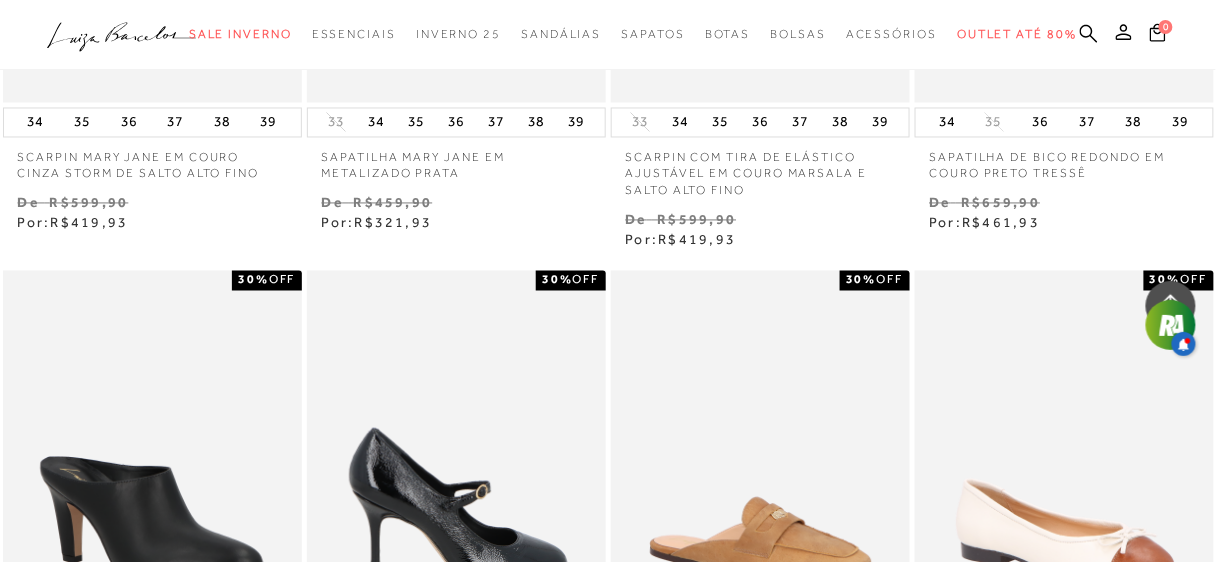 scroll, scrollTop: 6289, scrollLeft: 0, axis: vertical 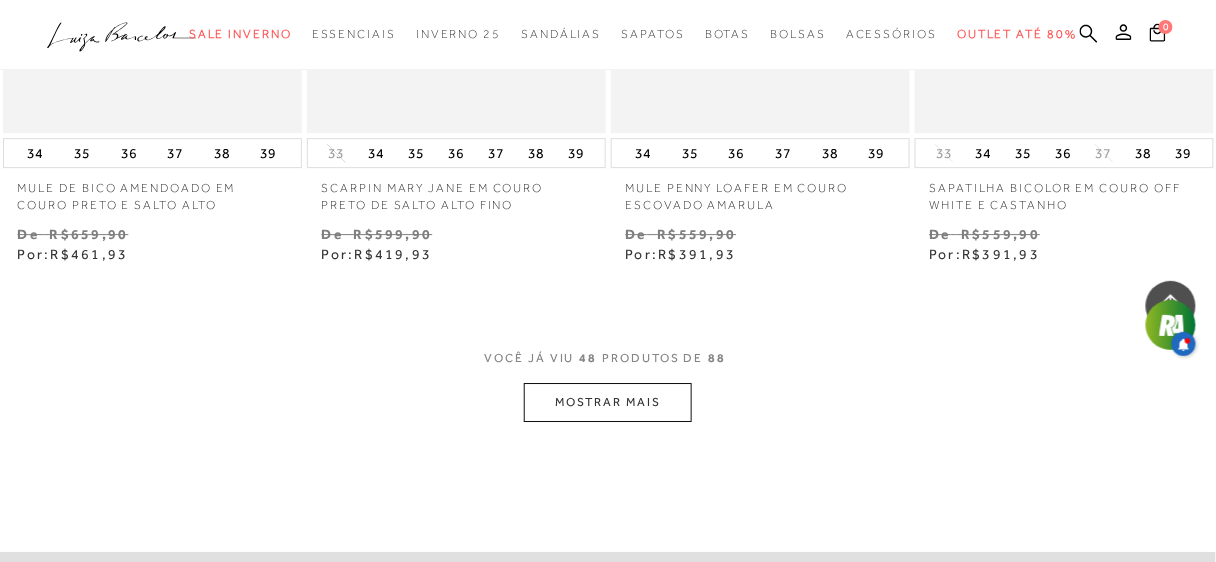 click on "MOSTRAR MAIS" at bounding box center [608, 402] 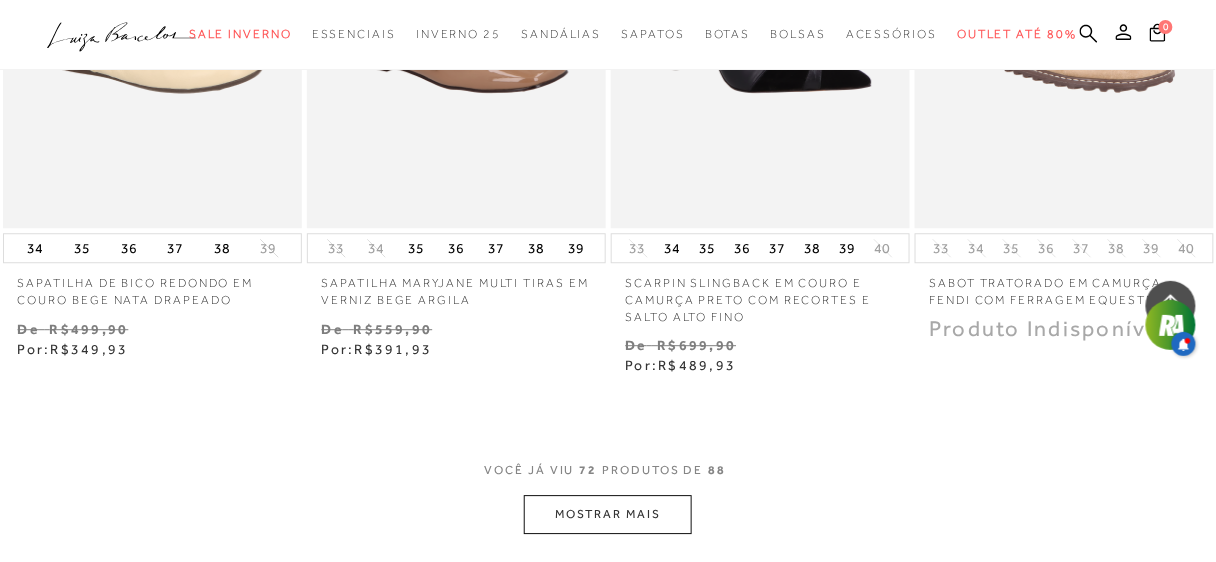 scroll, scrollTop: 10983, scrollLeft: 0, axis: vertical 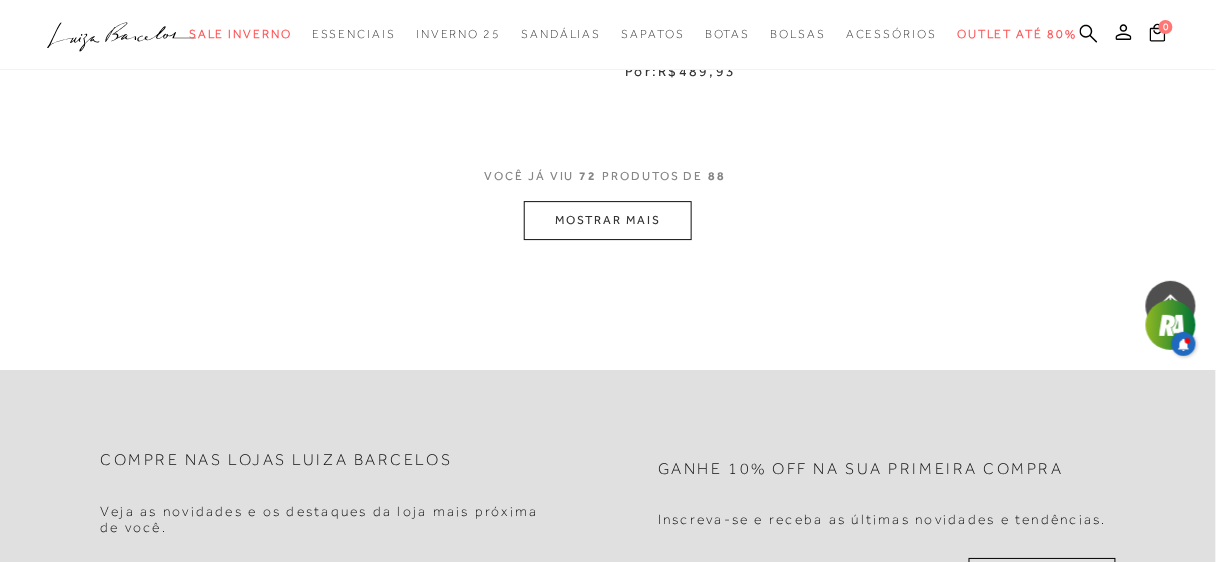 click on "MOSTRAR MAIS" at bounding box center [608, 220] 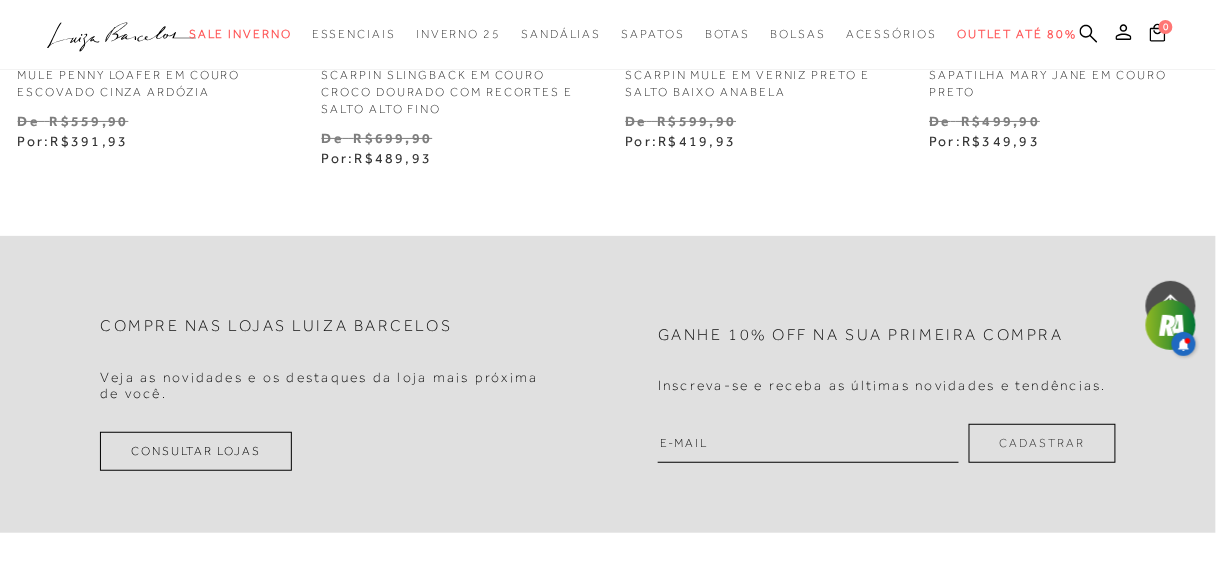 scroll, scrollTop: 13036, scrollLeft: 0, axis: vertical 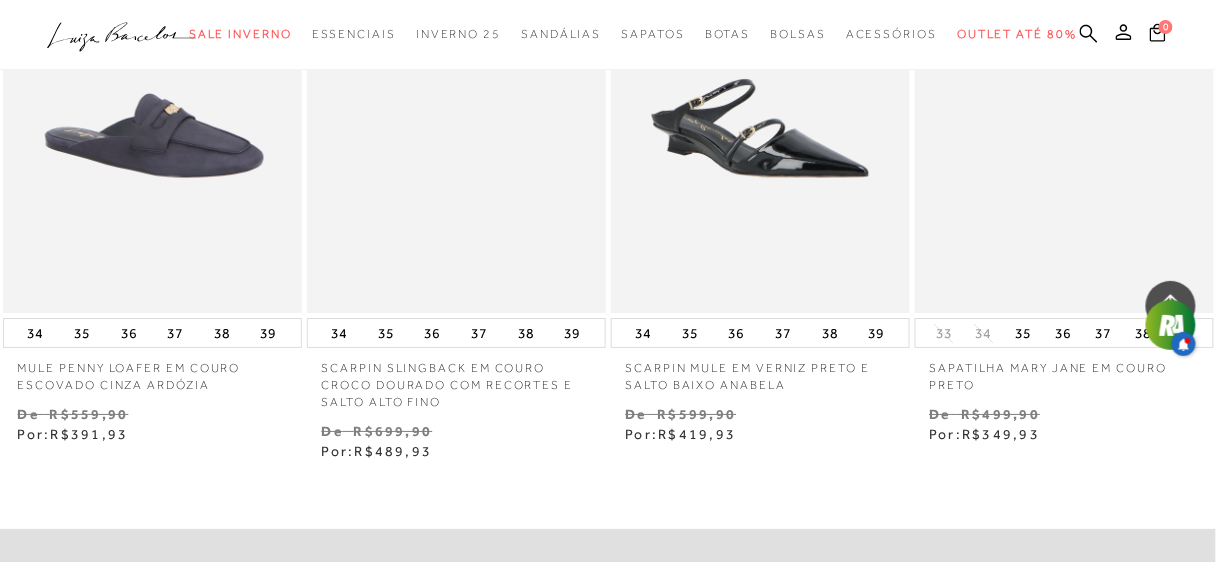 click at bounding box center (917, 89) 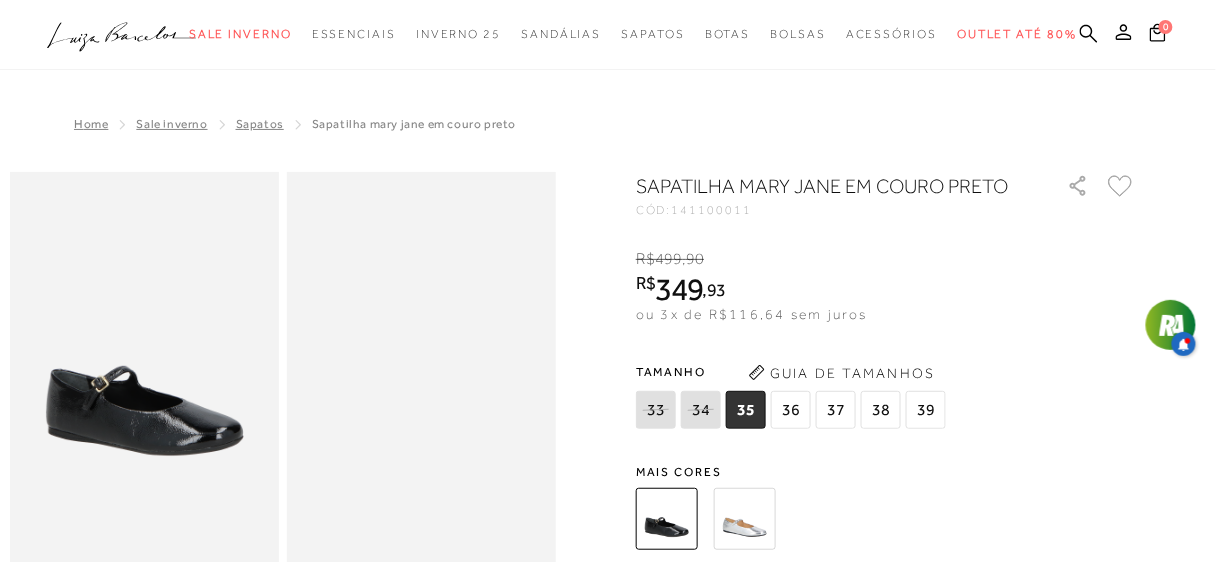 scroll, scrollTop: 293, scrollLeft: 0, axis: vertical 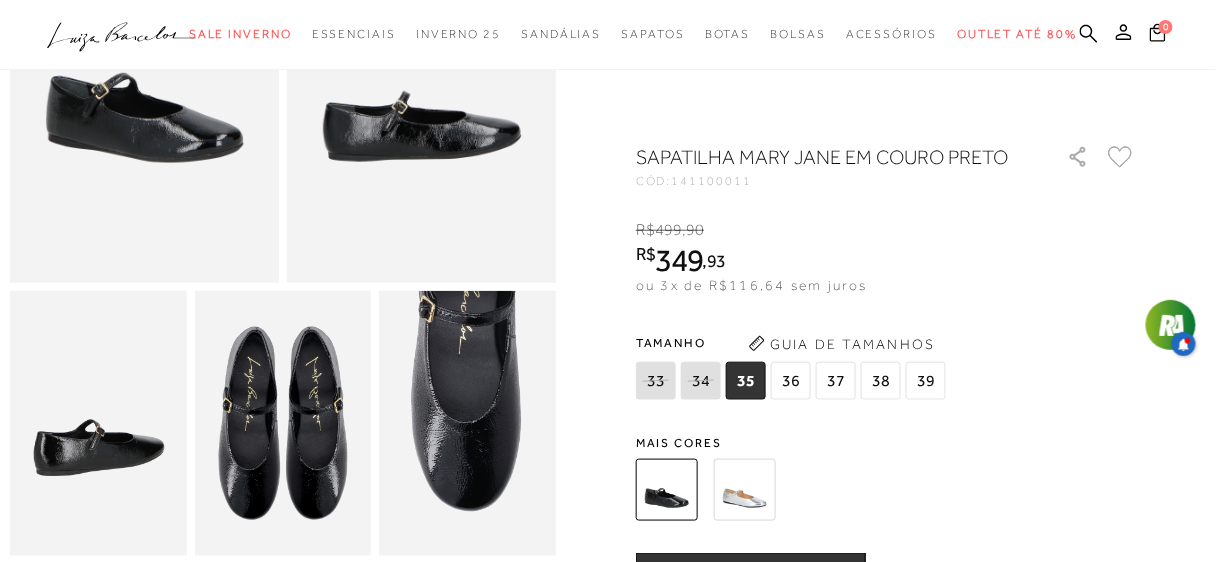 click at bounding box center [745, 490] 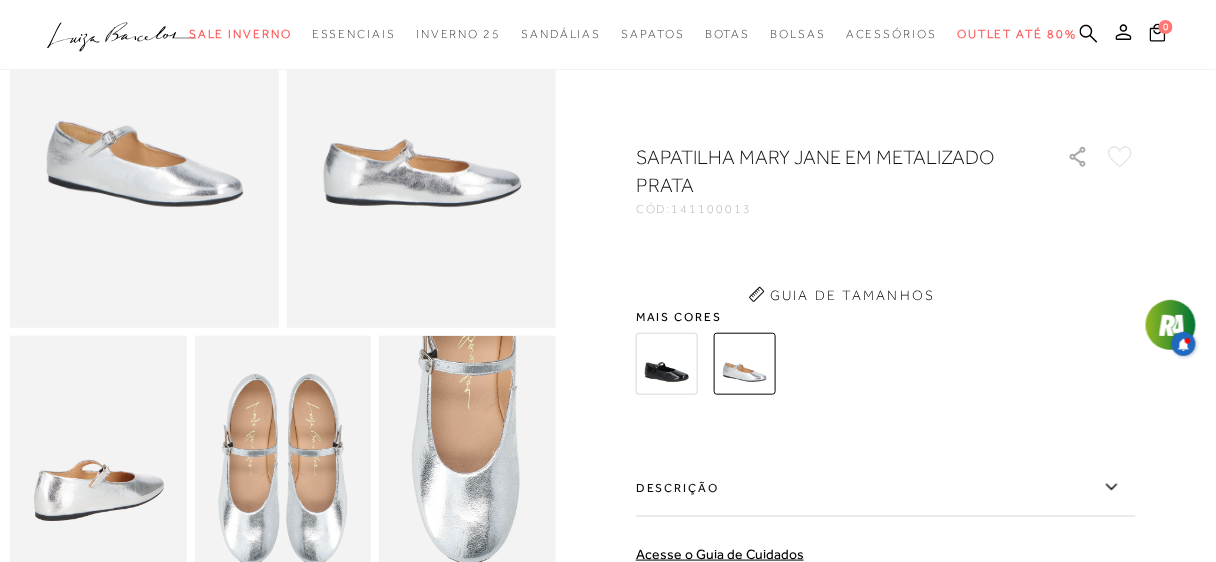 scroll, scrollTop: 0, scrollLeft: 0, axis: both 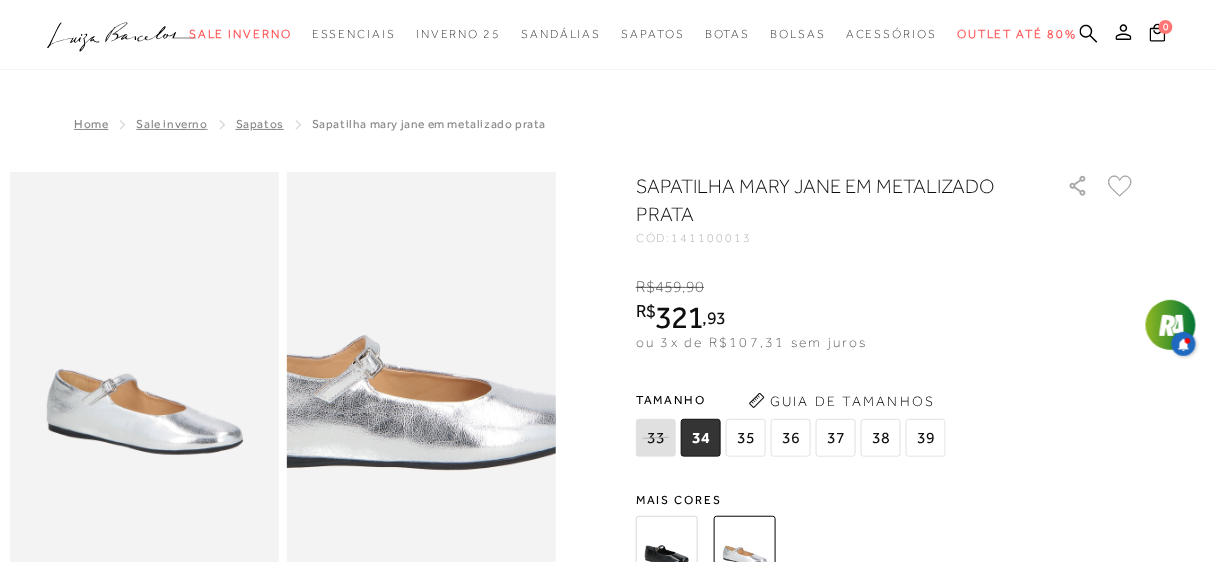 click at bounding box center [144, 374] 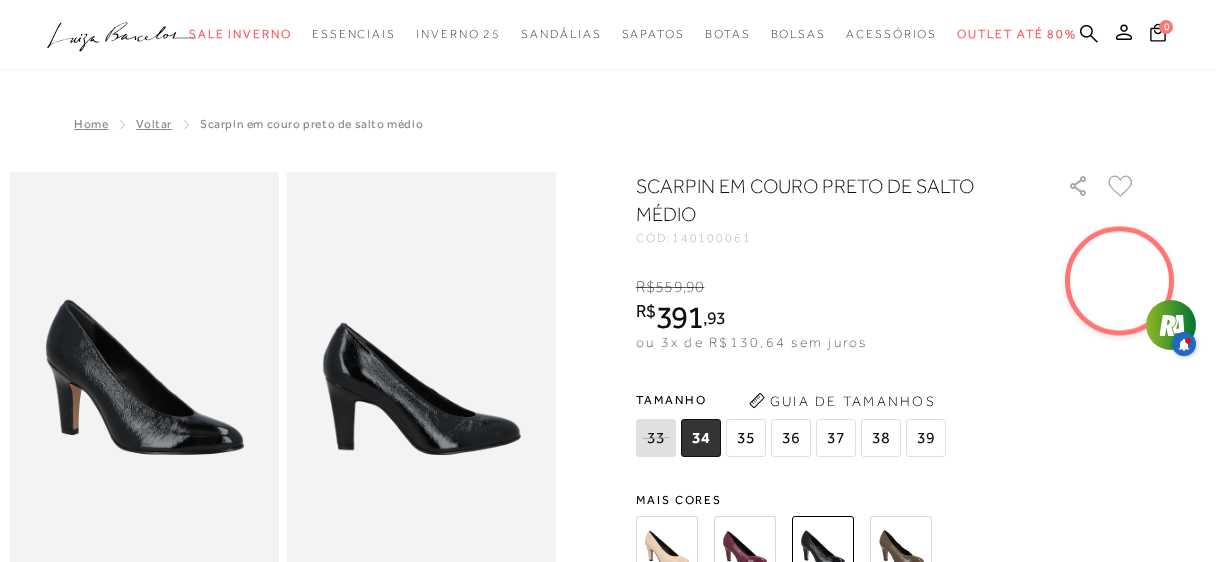 scroll, scrollTop: 0, scrollLeft: 0, axis: both 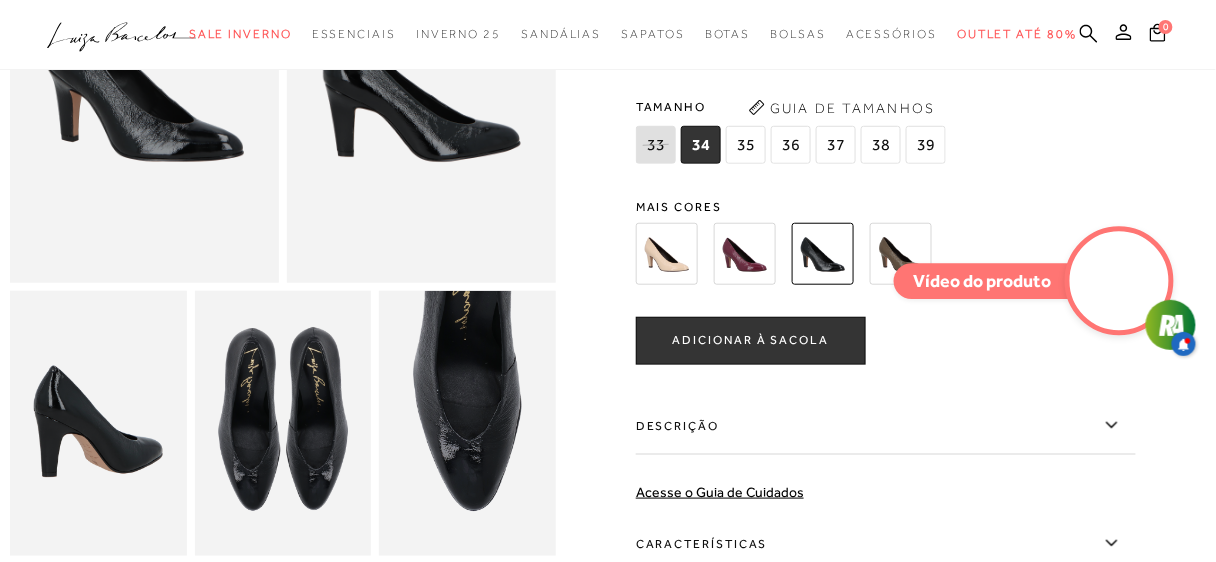 click on "Descrição" at bounding box center (886, 426) 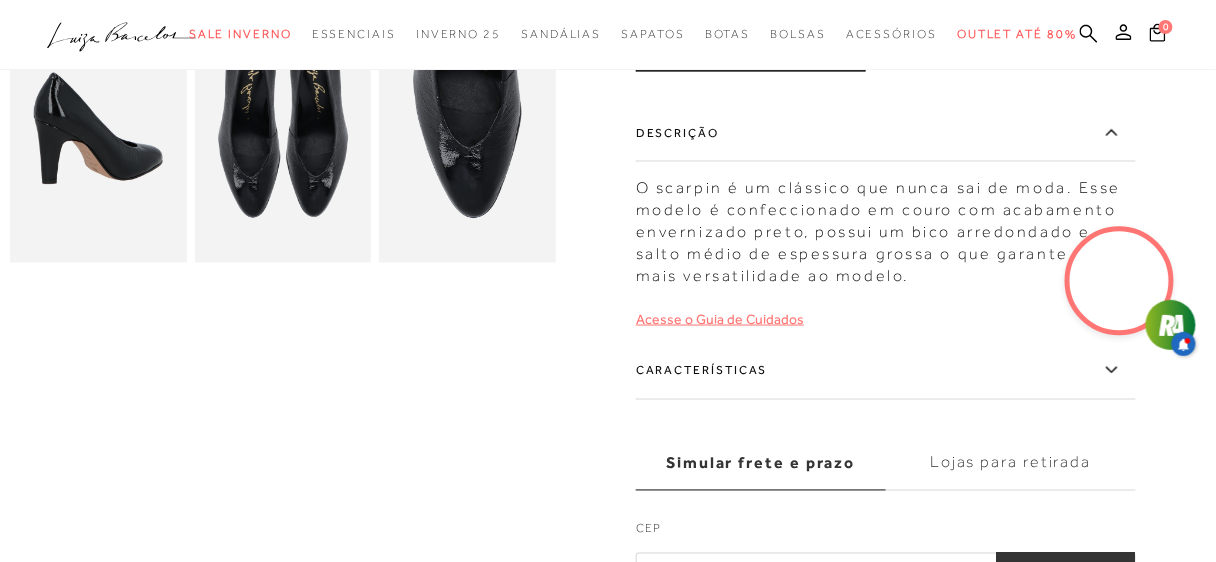 scroll, scrollTop: 293, scrollLeft: 0, axis: vertical 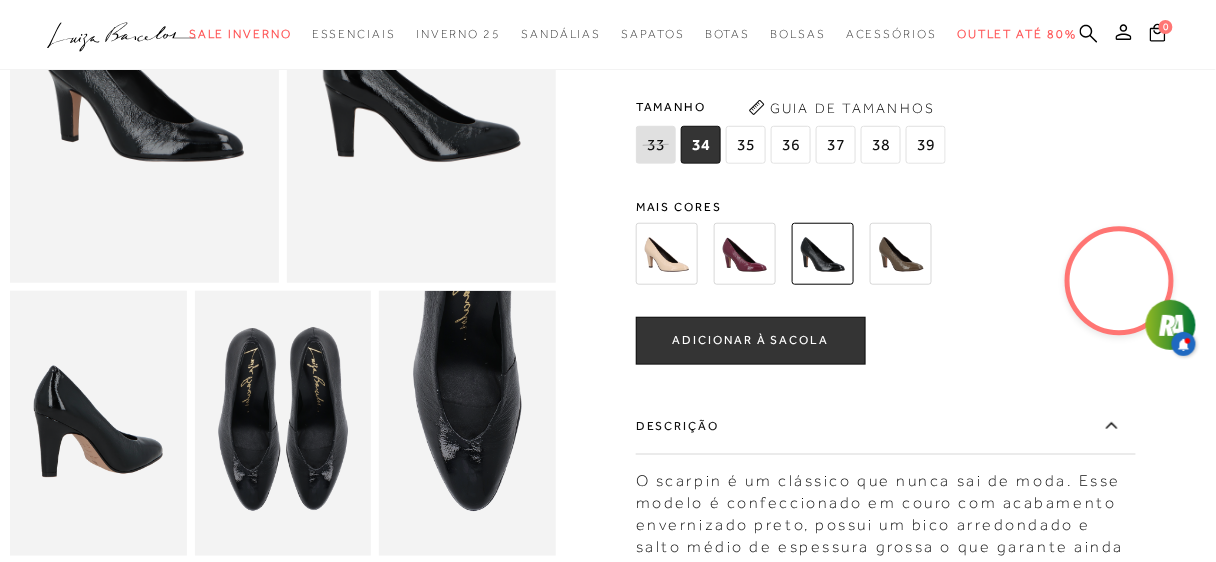 click at bounding box center (1120, 281) 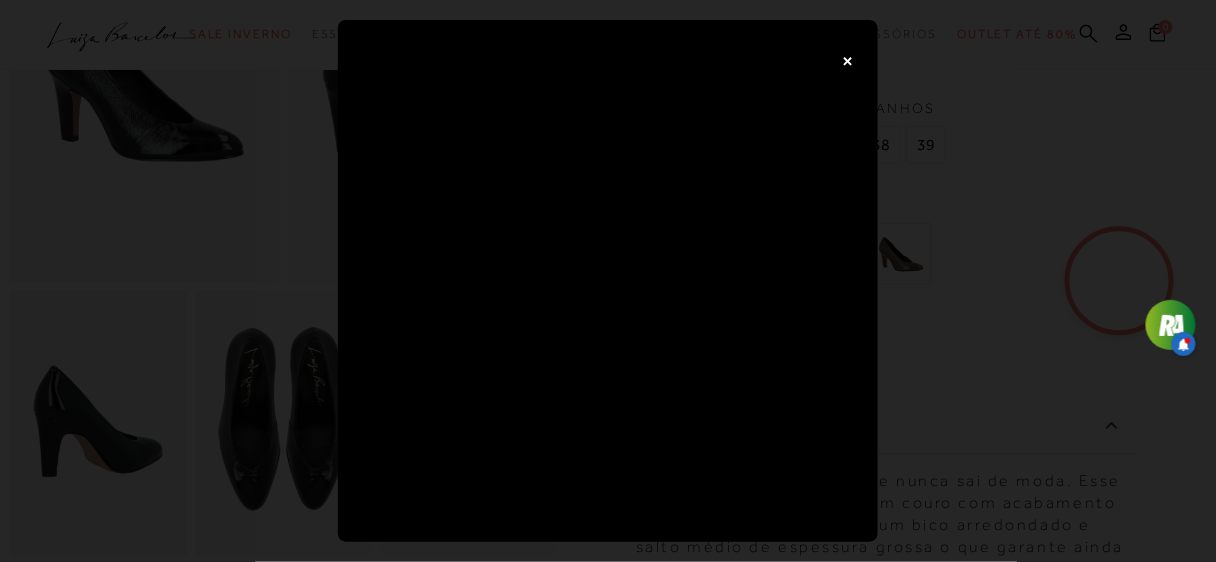 click on "×" at bounding box center [608, 281] 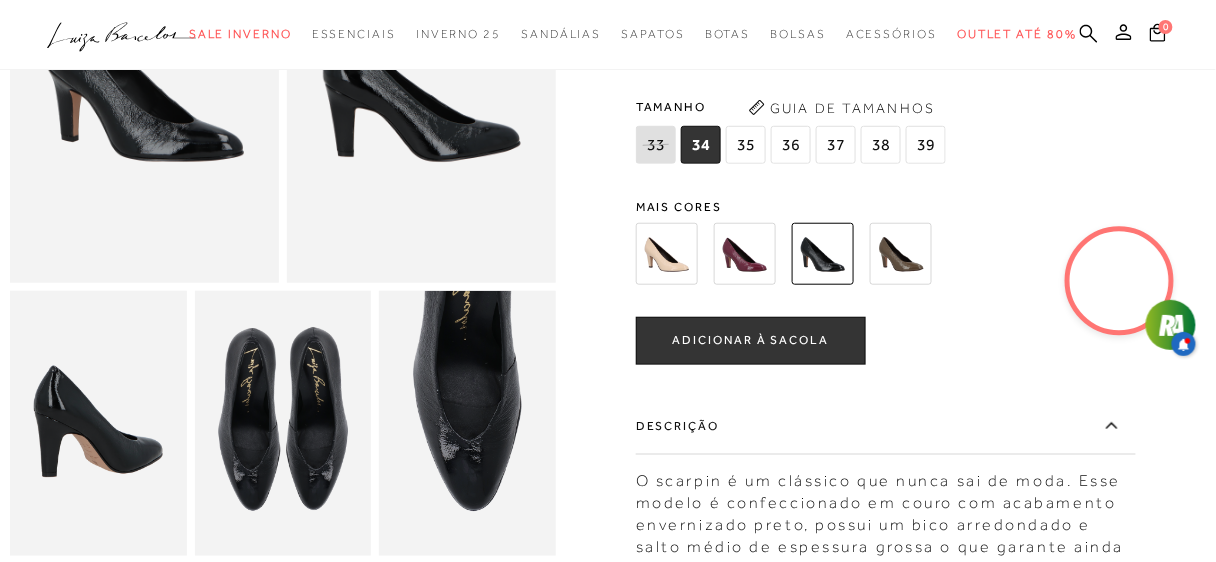 click at bounding box center (667, 254) 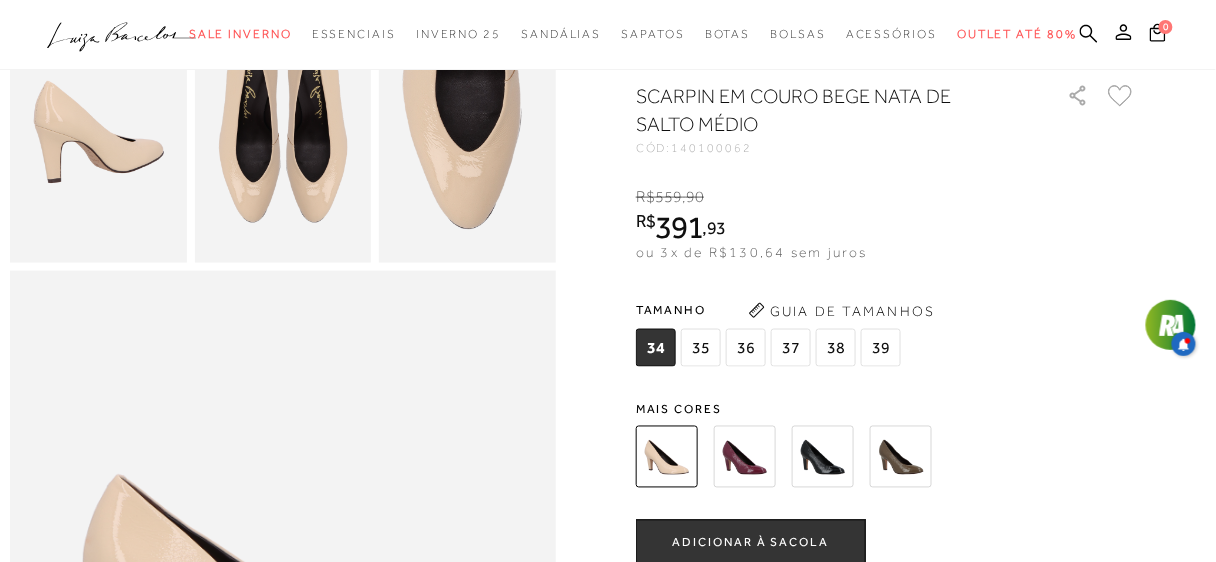 scroll, scrollTop: 293, scrollLeft: 0, axis: vertical 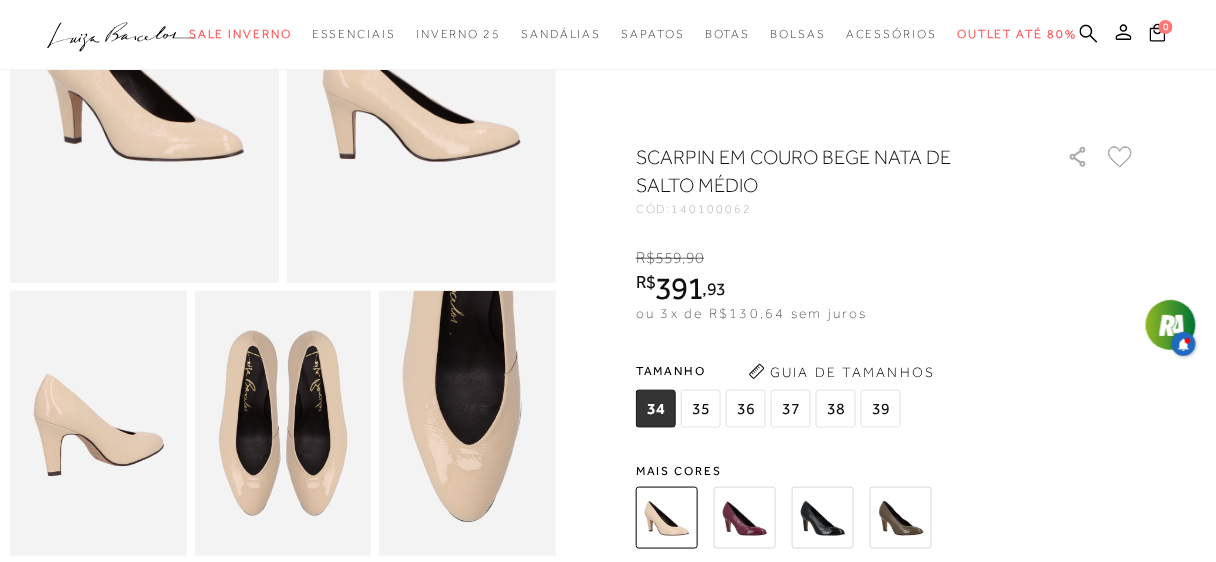 click on "Guia de Tamanhos" at bounding box center [842, 372] 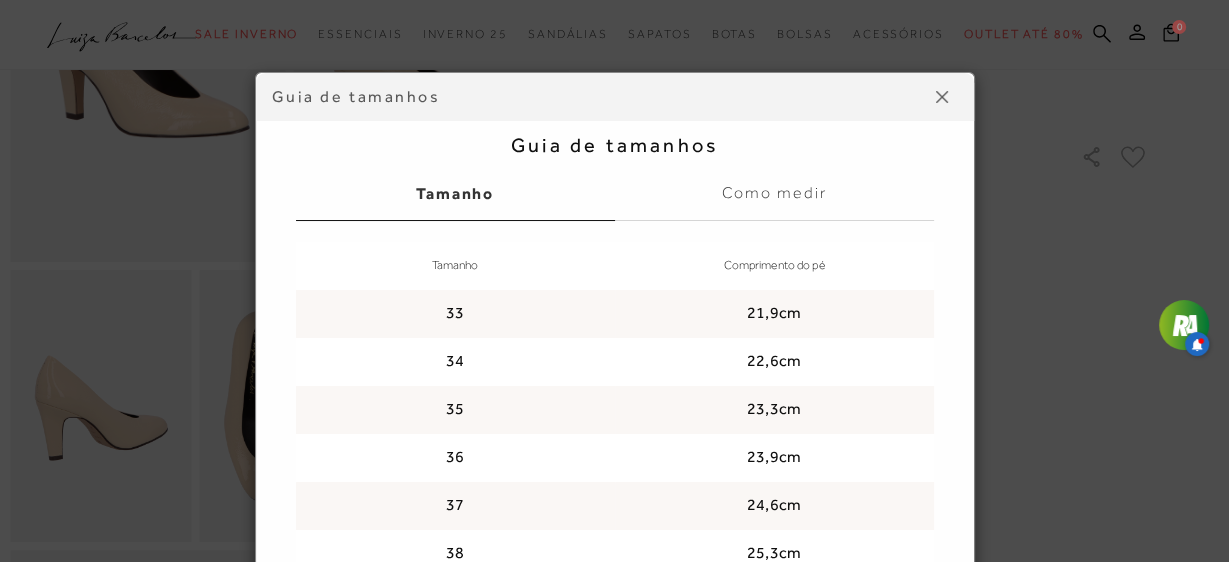 click at bounding box center (942, 97) 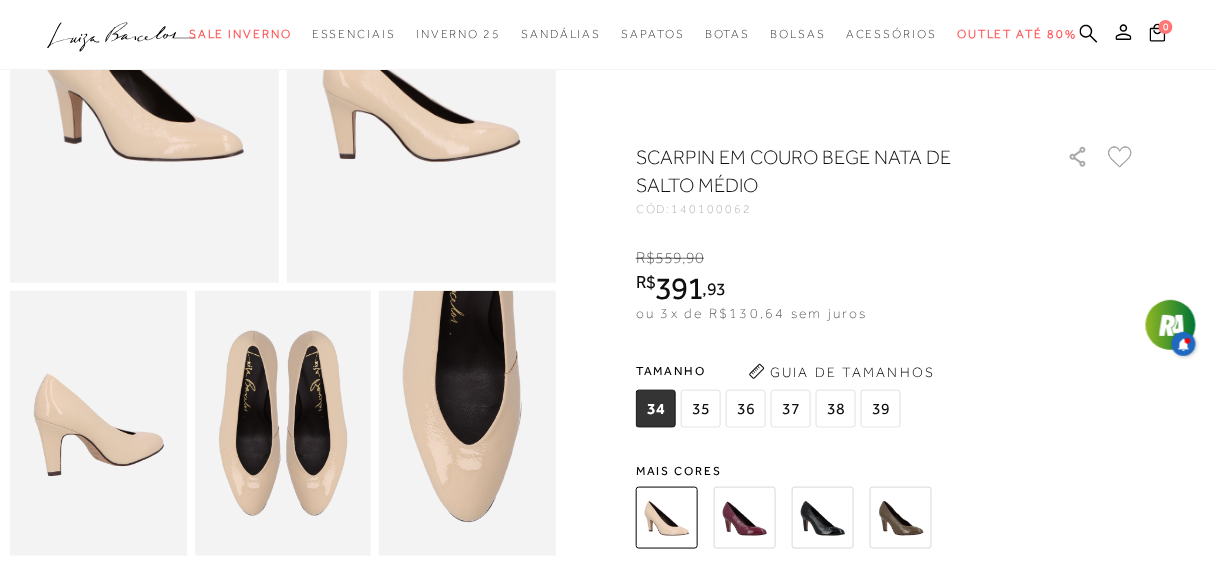 click on "37" at bounding box center [656, 409] 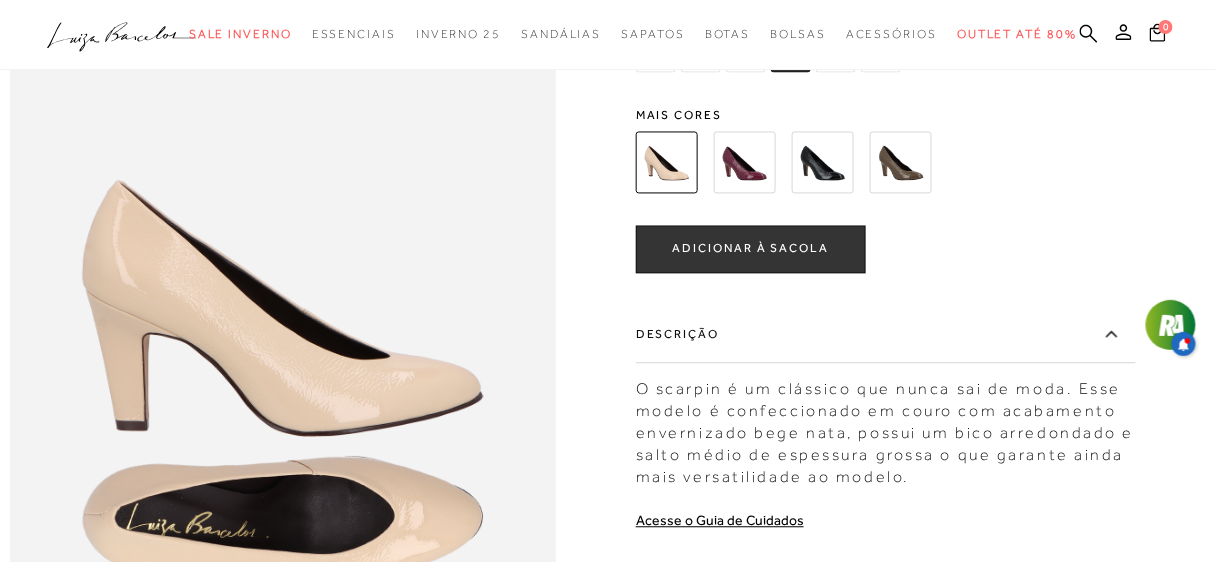 scroll, scrollTop: 586, scrollLeft: 0, axis: vertical 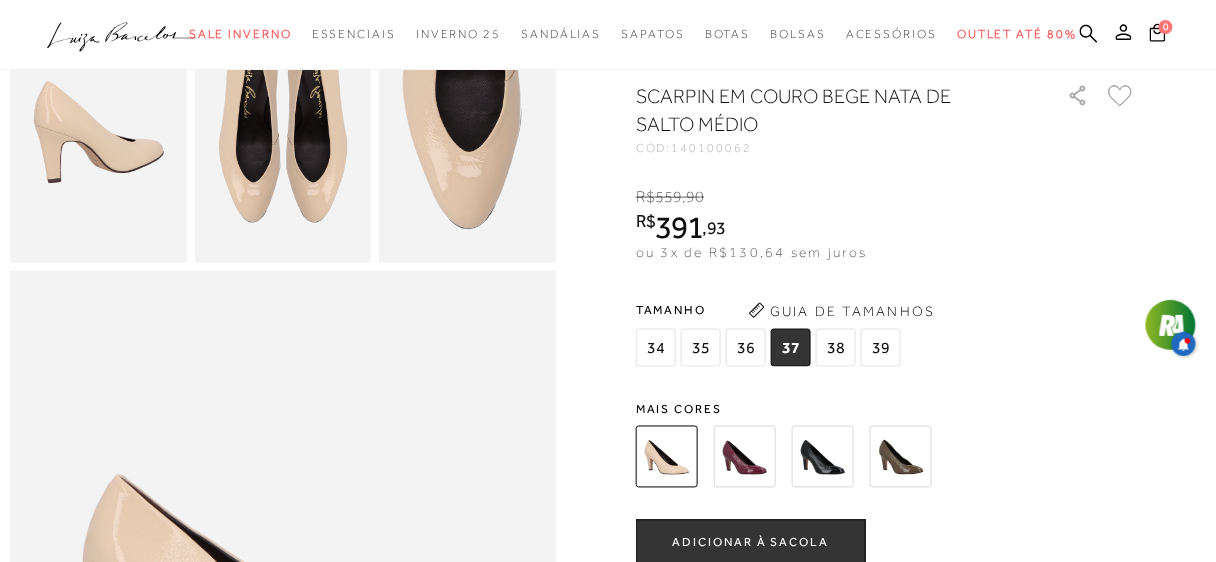 click at bounding box center [745, 457] 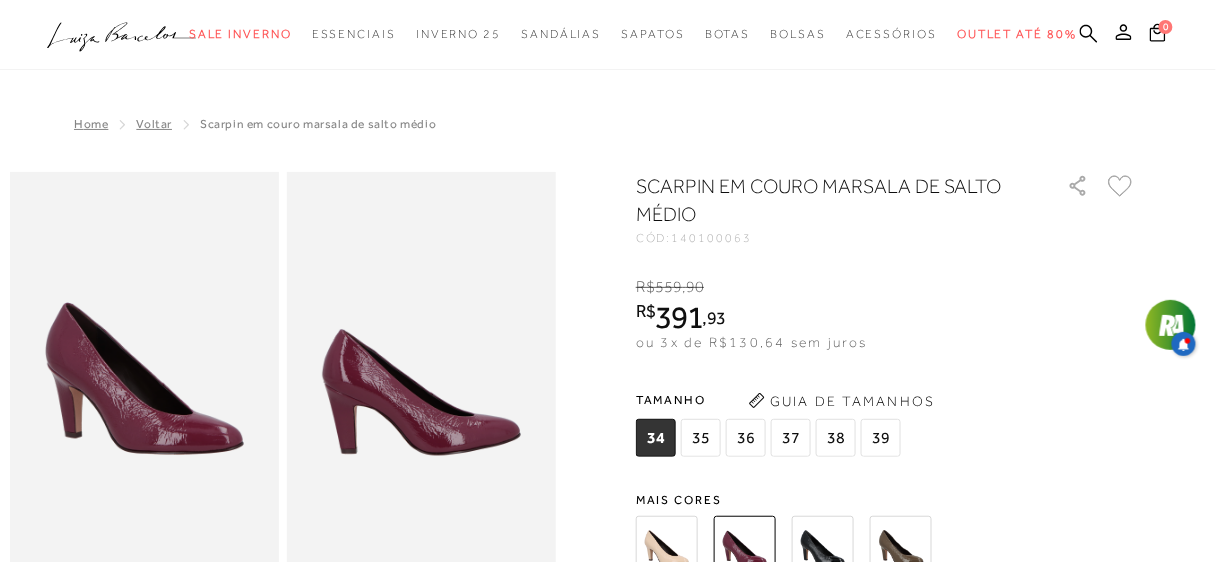 scroll, scrollTop: 293, scrollLeft: 0, axis: vertical 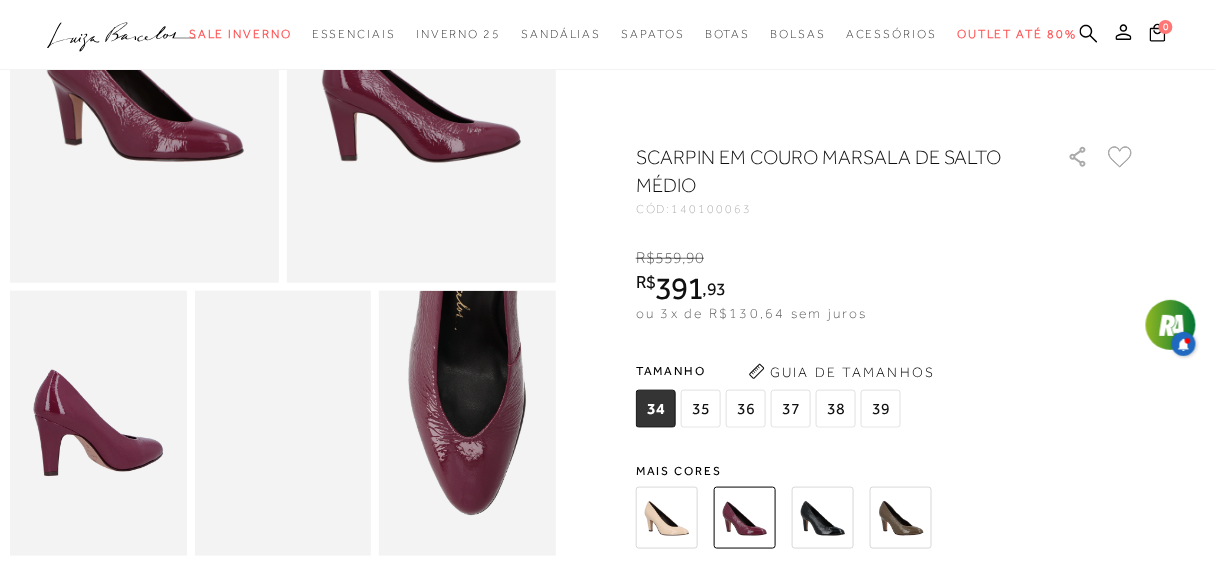 click at bounding box center (823, 518) 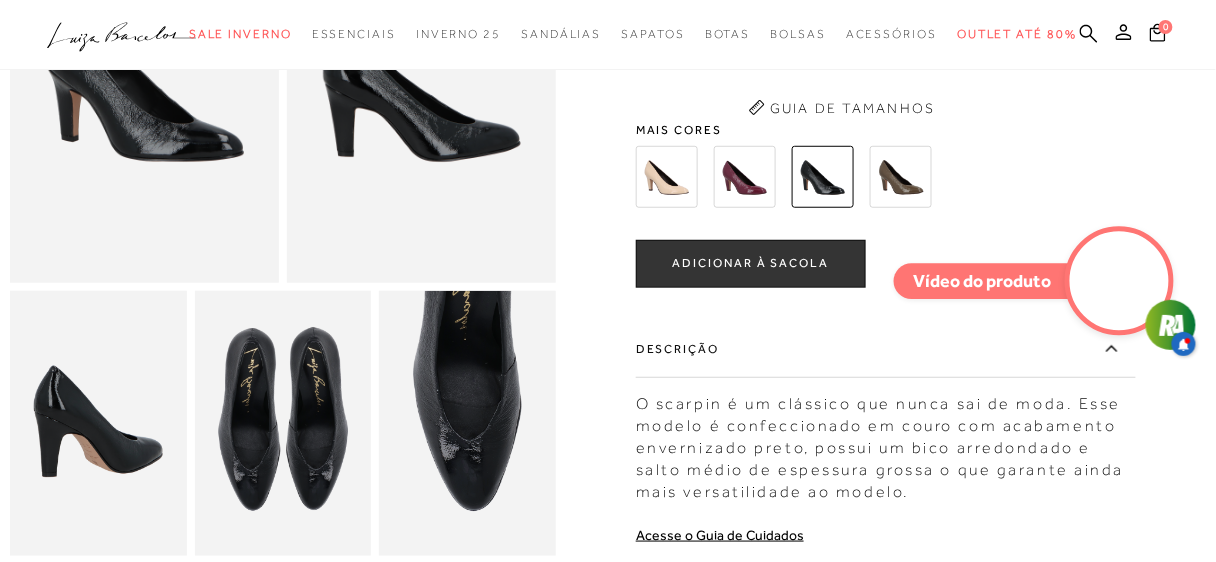 scroll, scrollTop: 0, scrollLeft: 0, axis: both 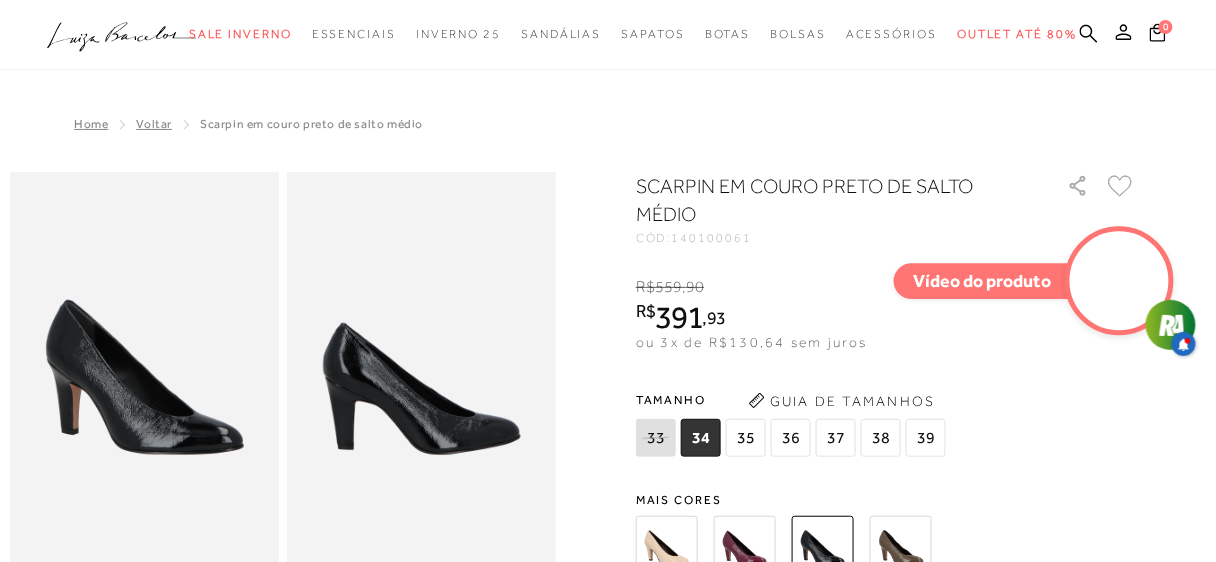 click at bounding box center [901, 547] 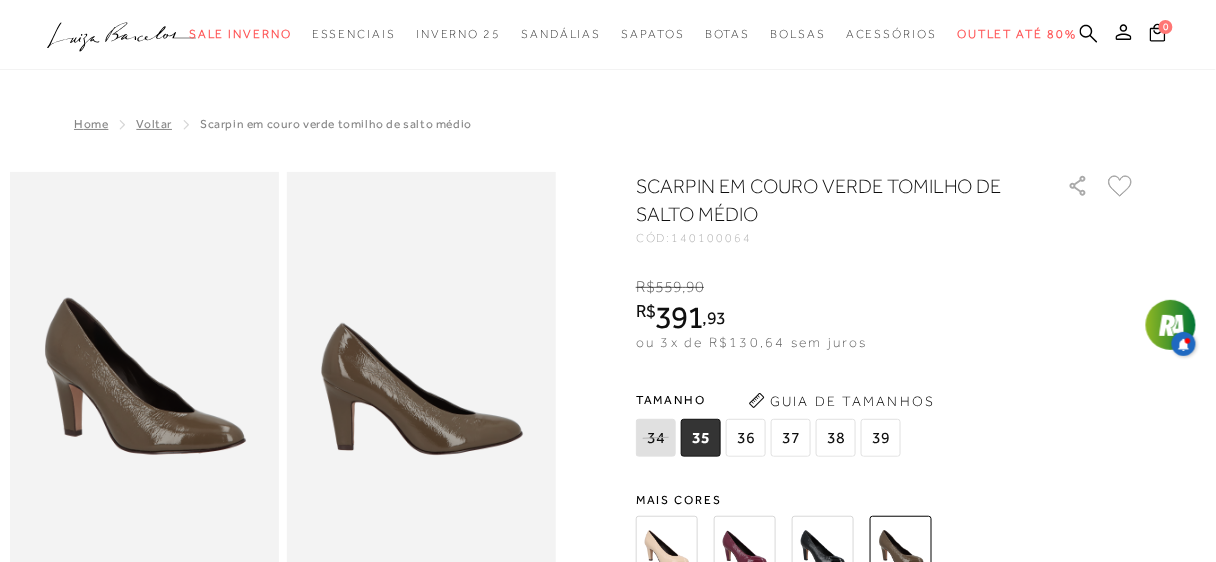click at bounding box center (823, 547) 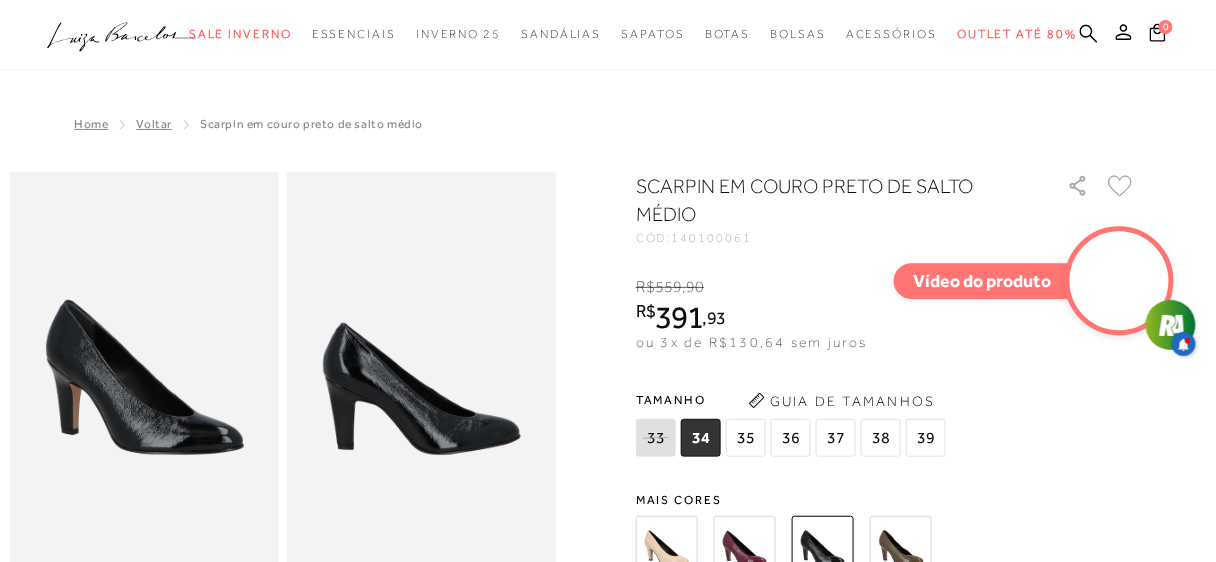 click at bounding box center [1120, 281] 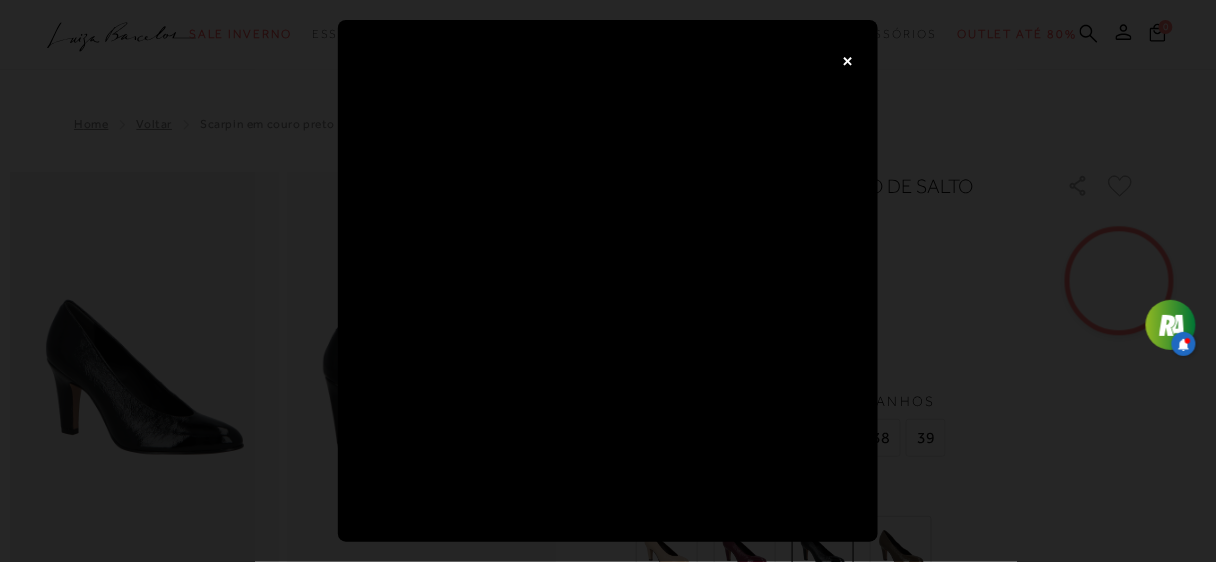 click on "×" at bounding box center [848, 60] 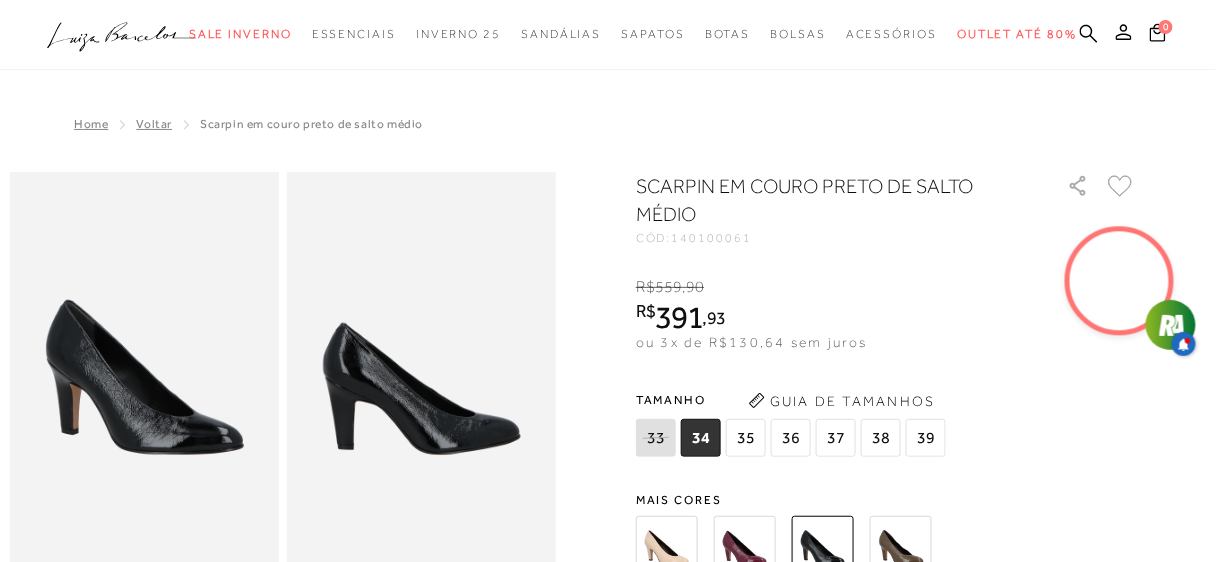 scroll, scrollTop: 293, scrollLeft: 0, axis: vertical 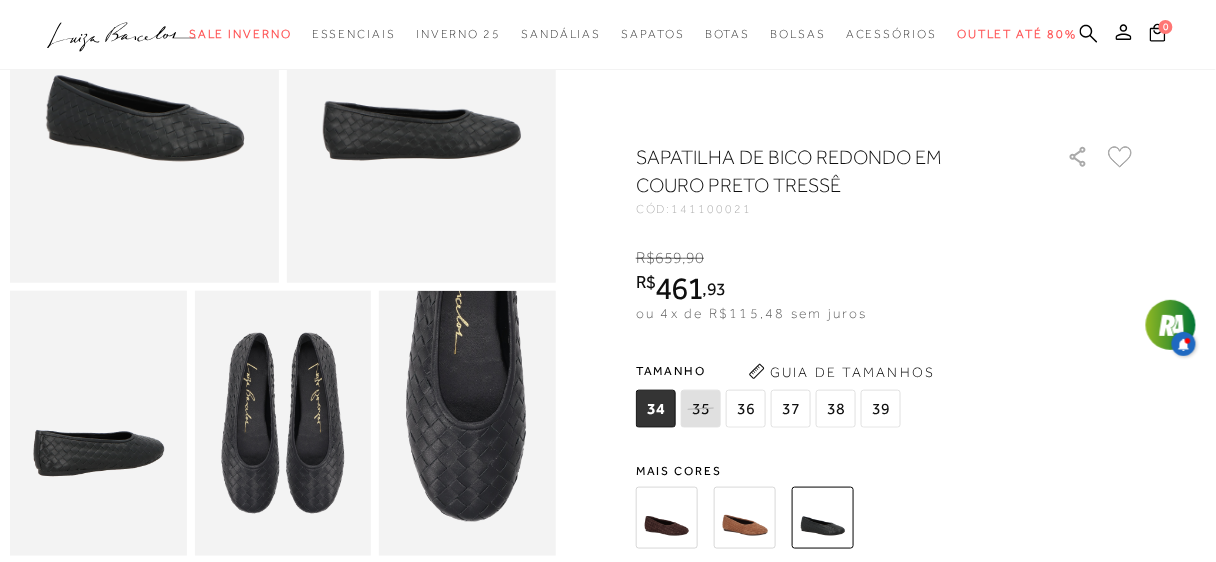 click at bounding box center (745, 518) 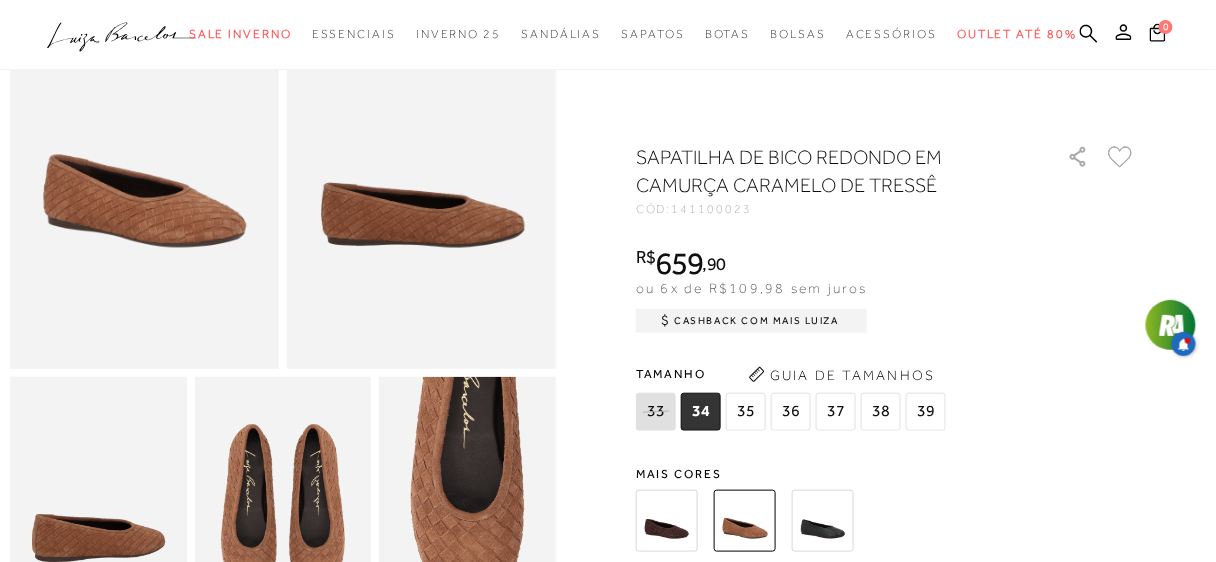 scroll, scrollTop: 0, scrollLeft: 0, axis: both 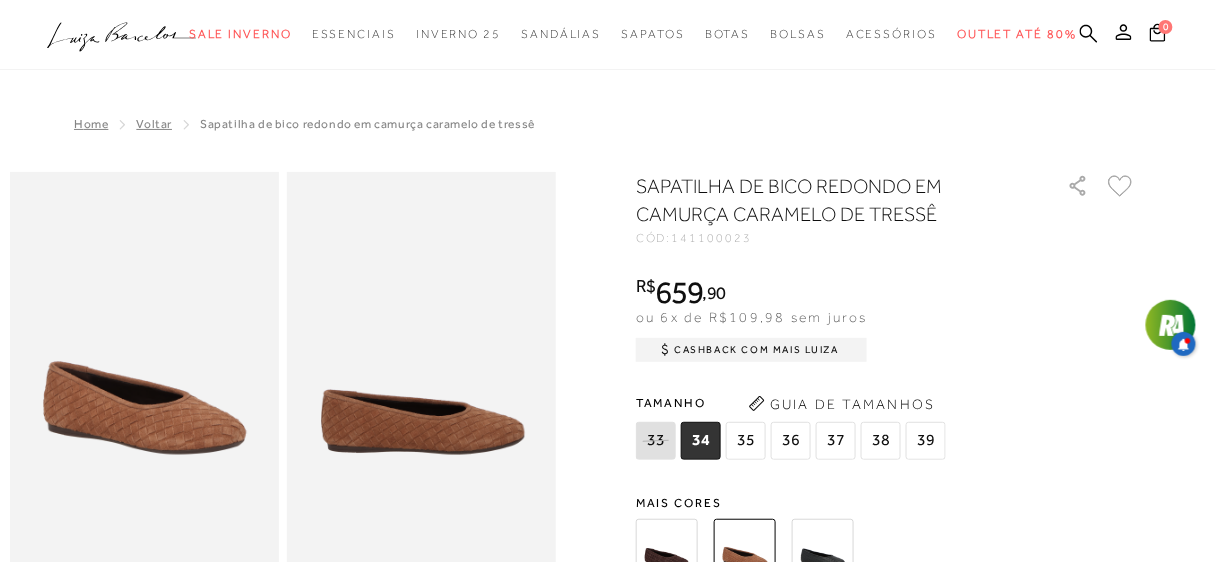 click at bounding box center [667, 550] 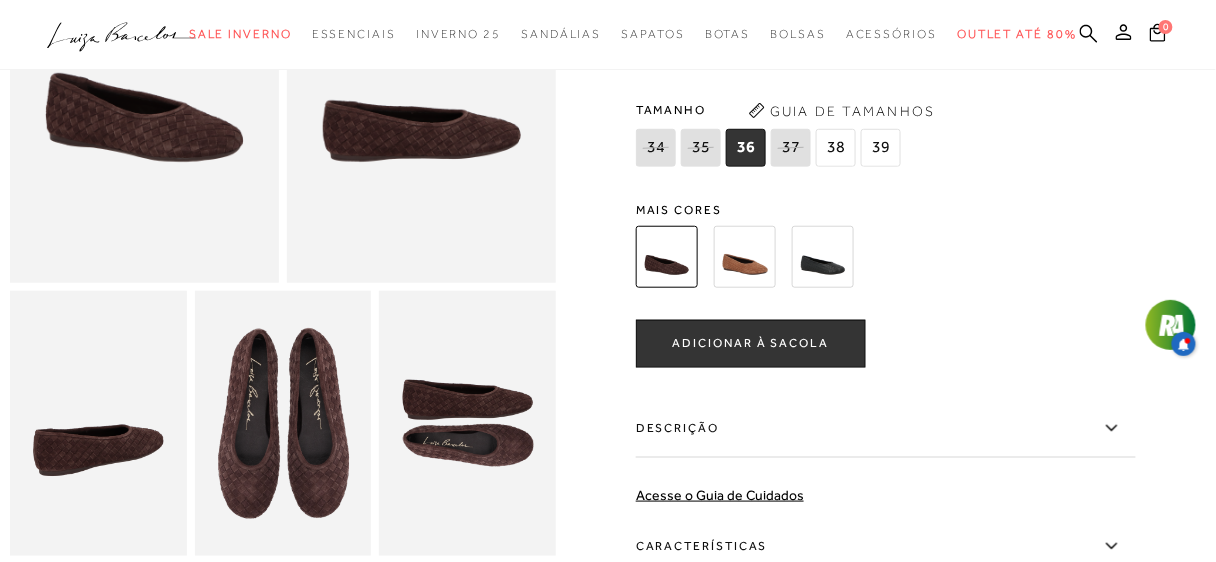 scroll, scrollTop: 586, scrollLeft: 0, axis: vertical 